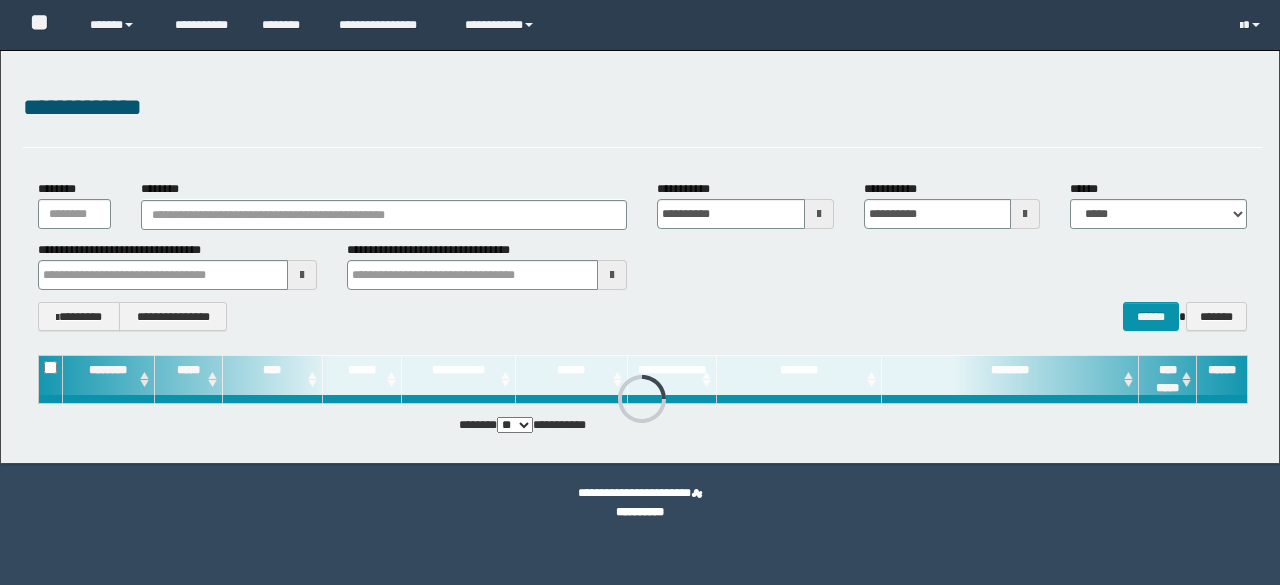 scroll, scrollTop: 0, scrollLeft: 0, axis: both 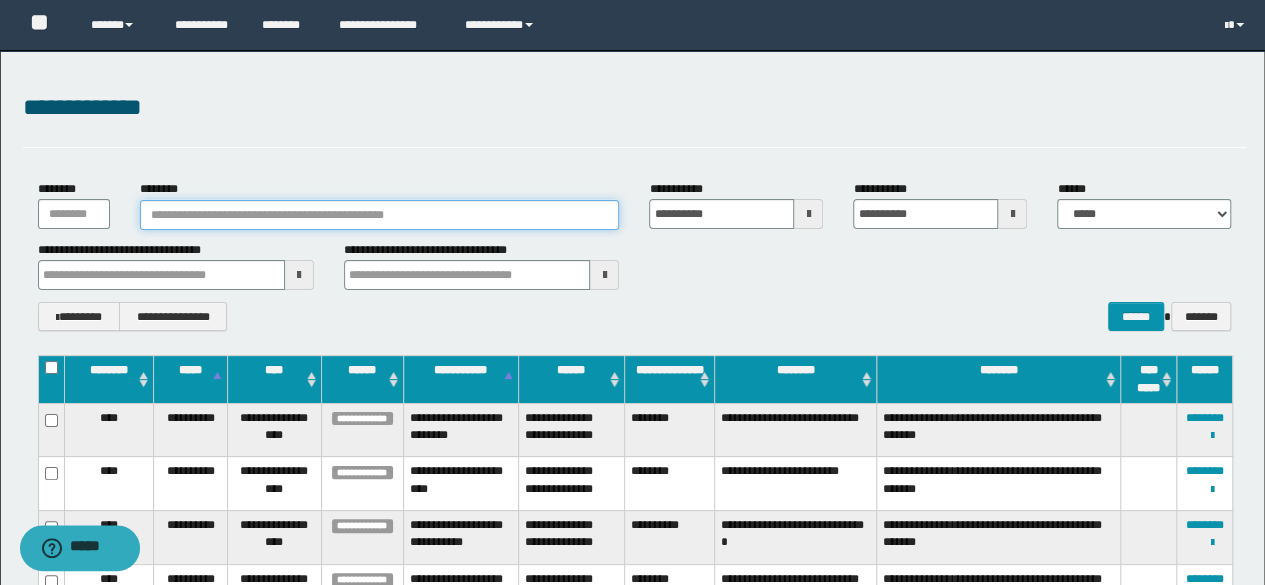 click on "********" at bounding box center (380, 215) 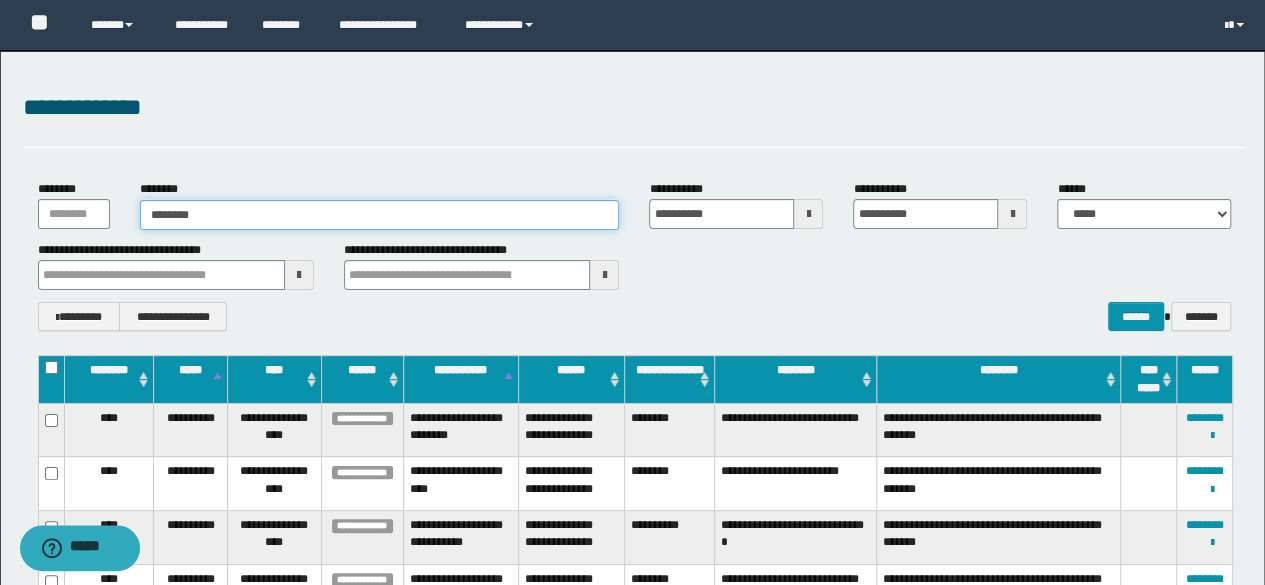type on "********" 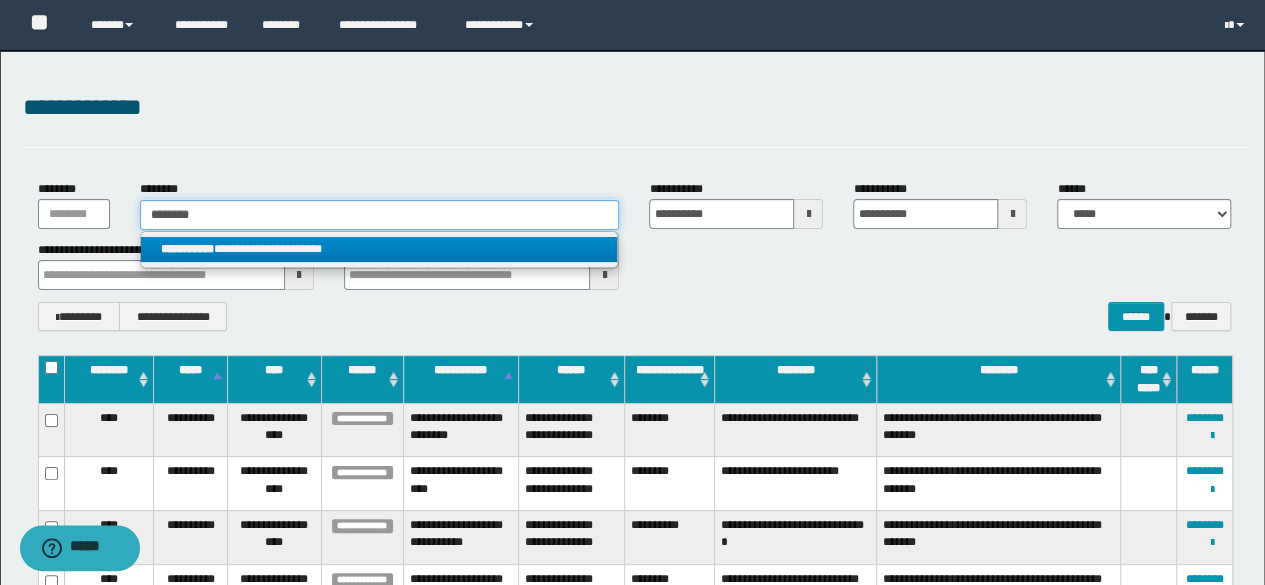 type on "********" 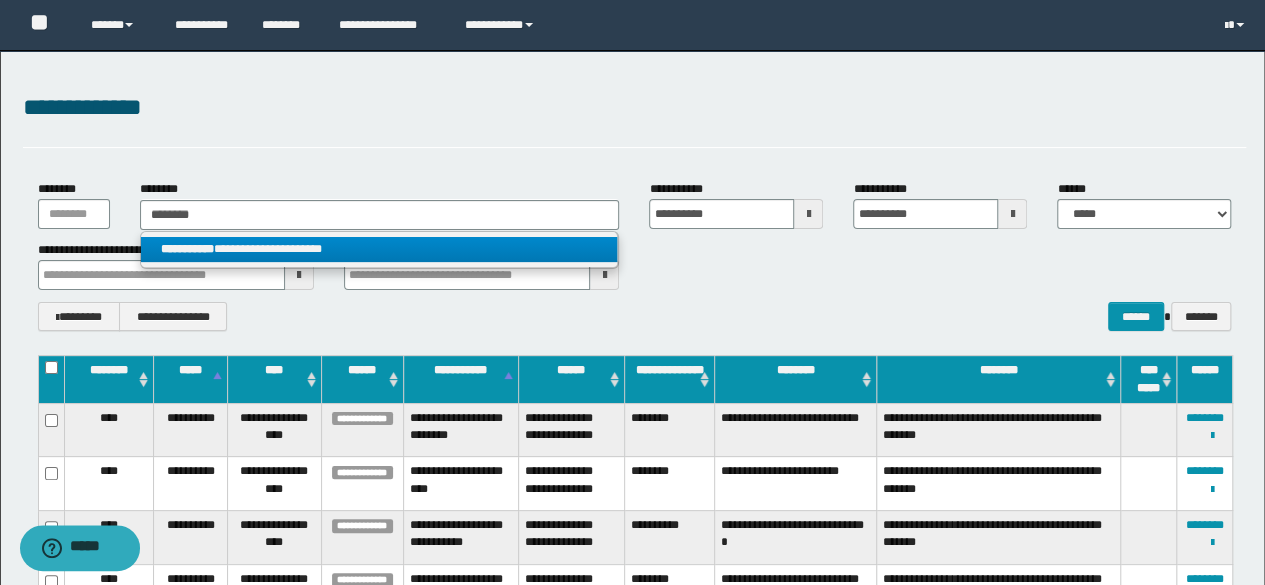 click on "**********" at bounding box center [379, 249] 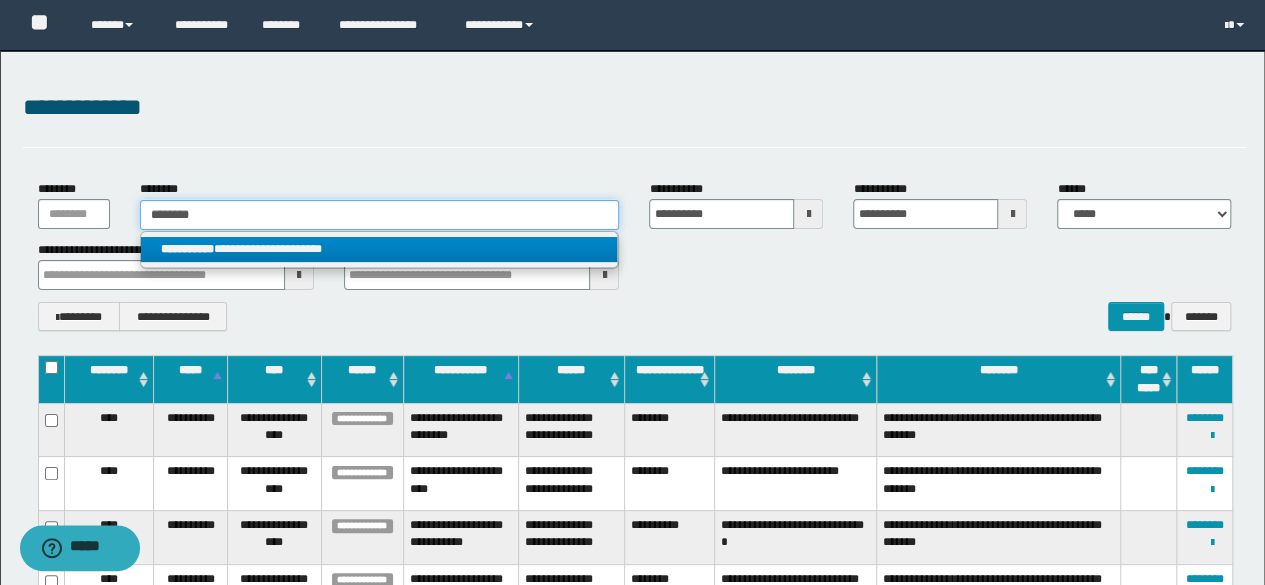type 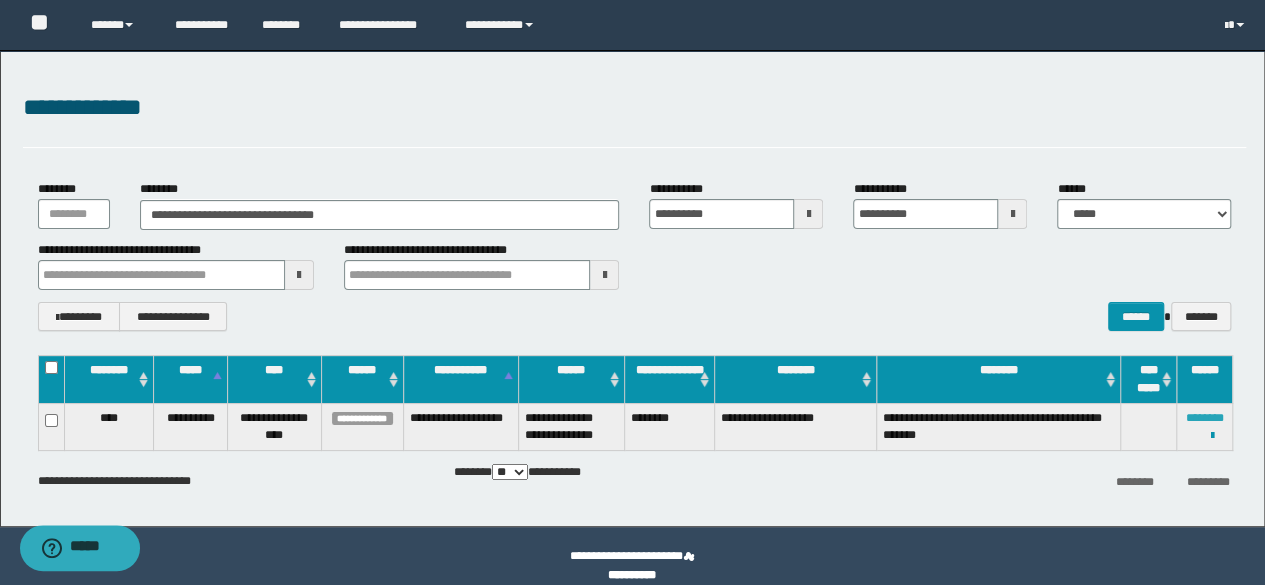 click on "********" at bounding box center (1205, 418) 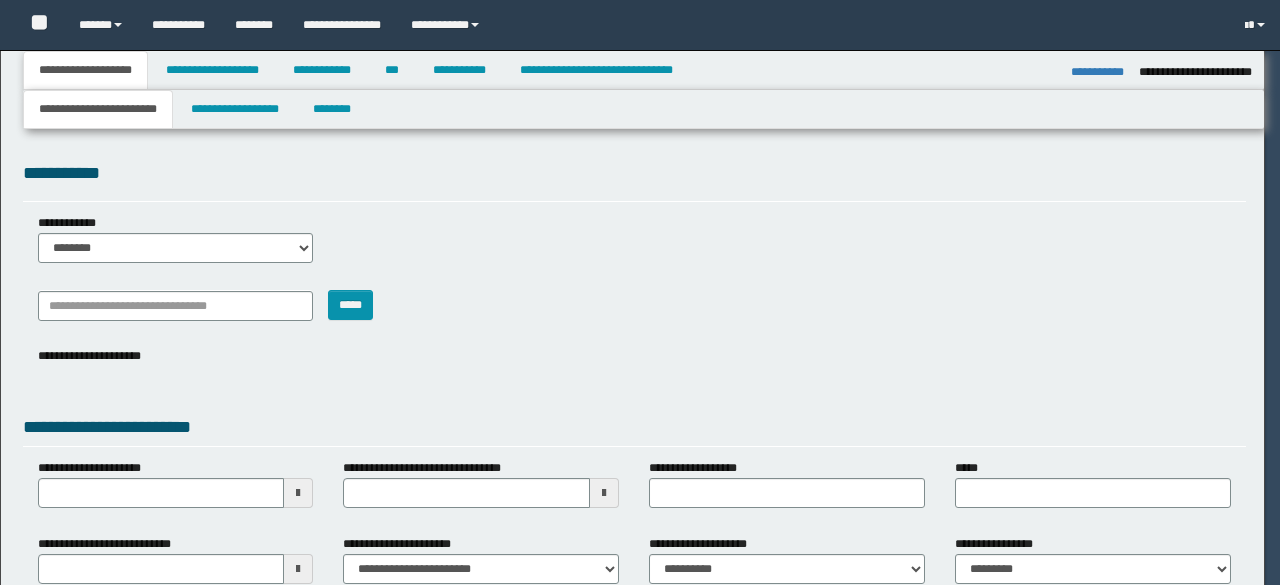 select on "*" 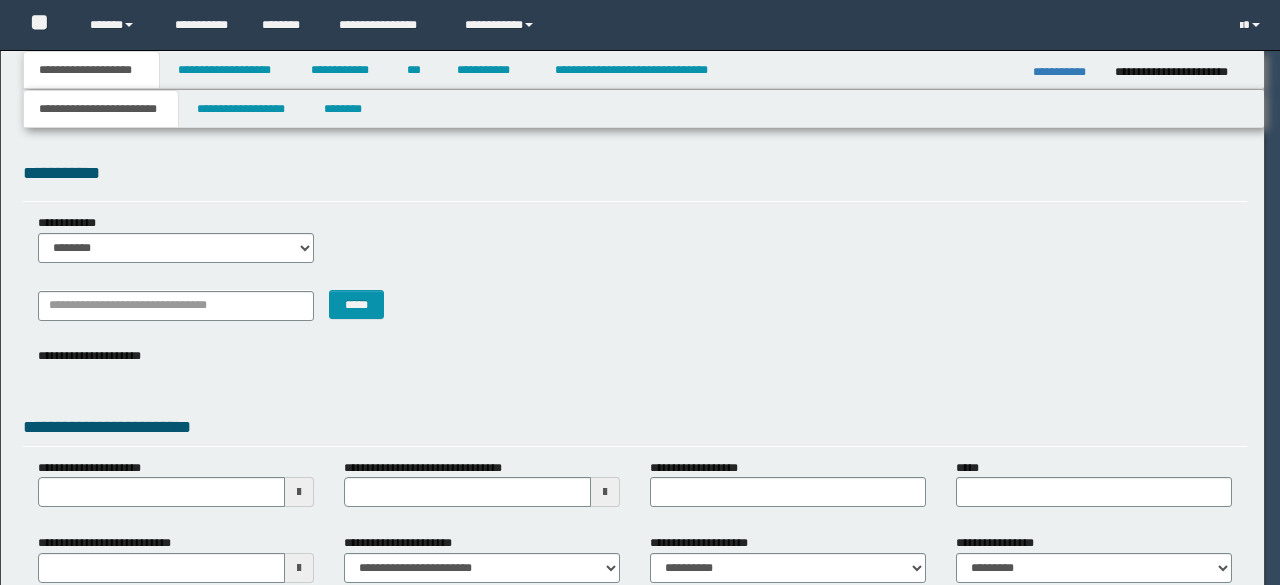 scroll, scrollTop: 0, scrollLeft: 0, axis: both 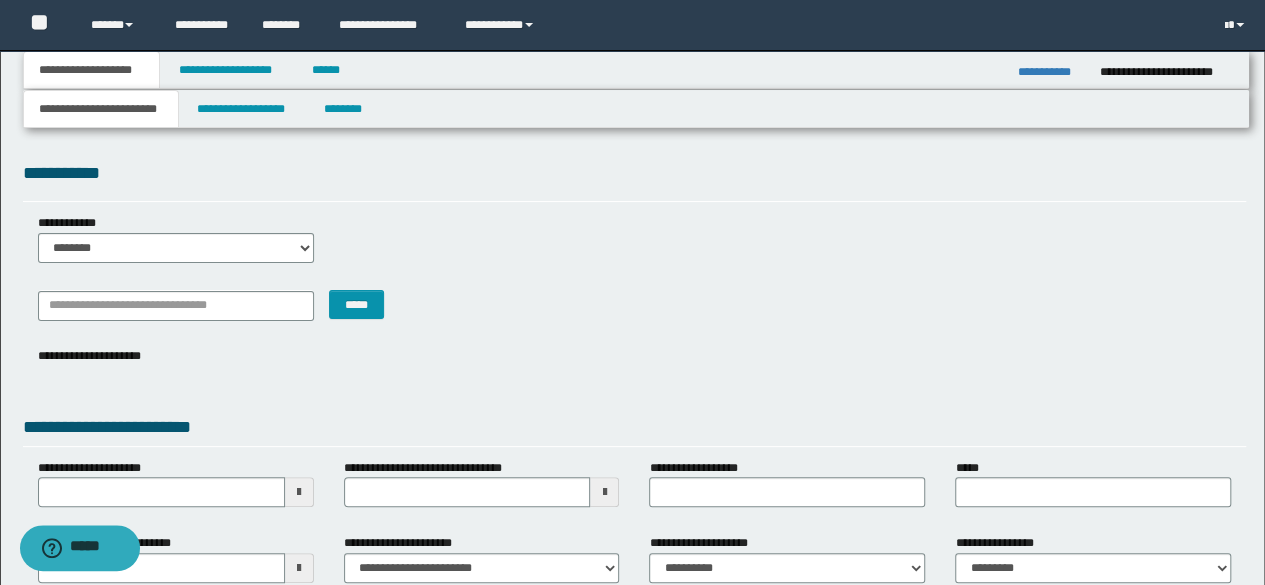 click on "**********" at bounding box center [635, 416] 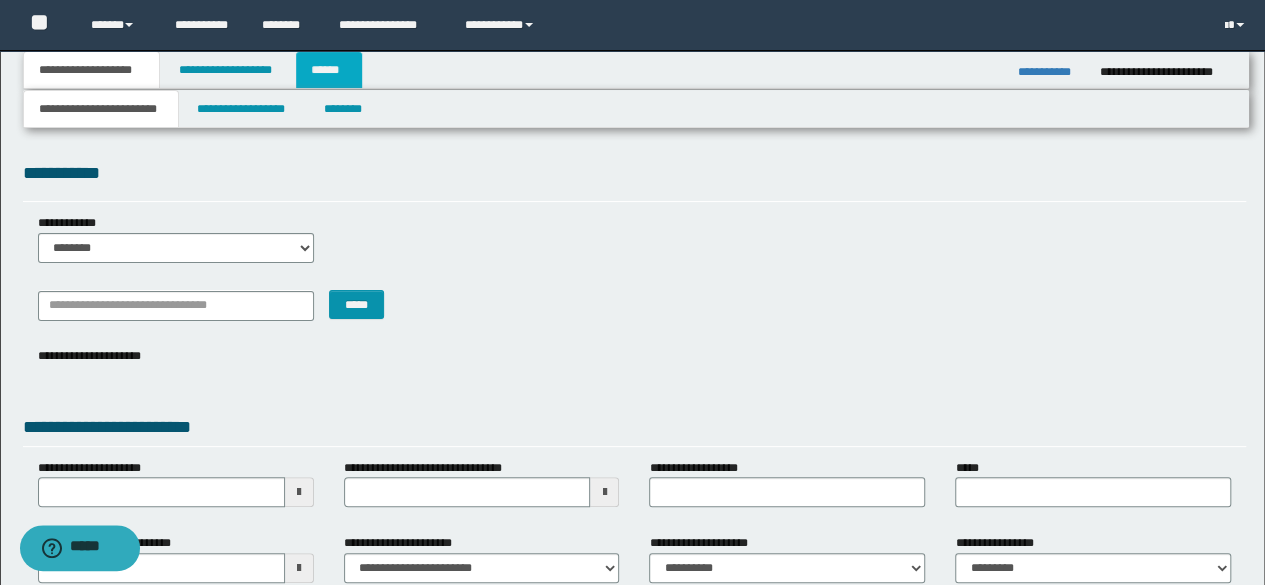 click on "******" at bounding box center (329, 70) 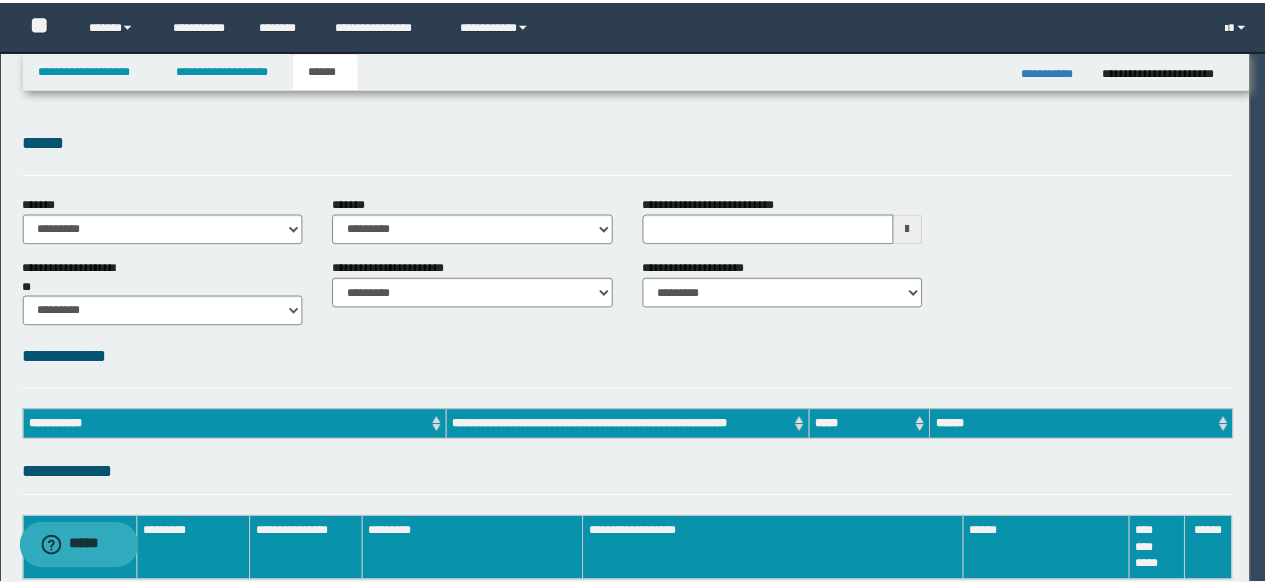 scroll, scrollTop: 0, scrollLeft: 0, axis: both 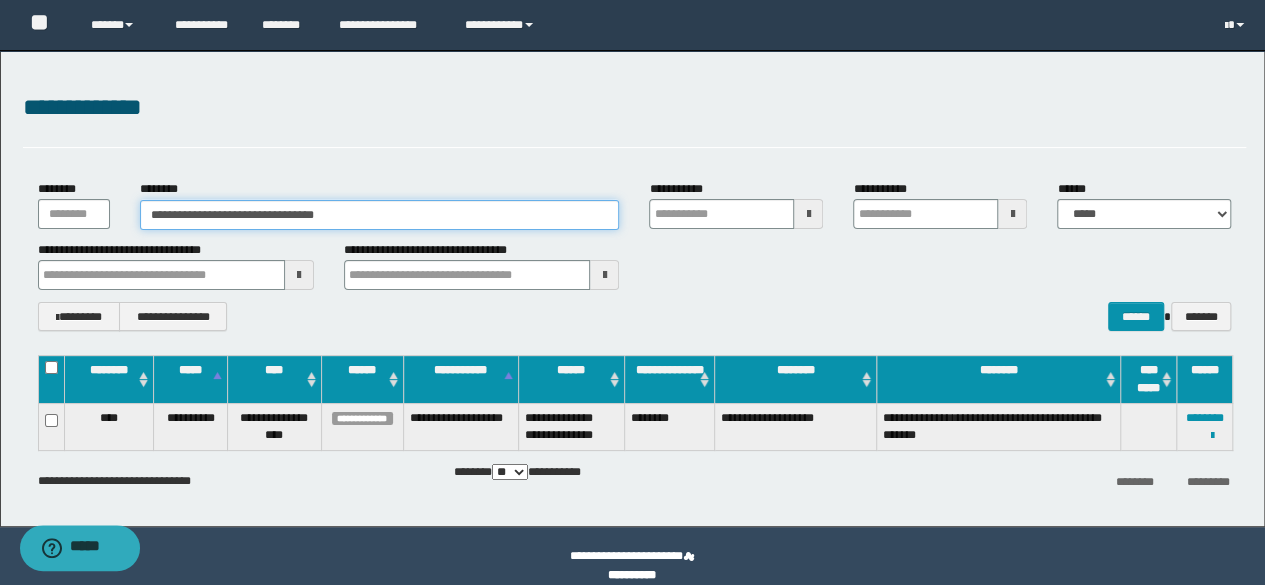 drag, startPoint x: 406, startPoint y: 223, endPoint x: 34, endPoint y: 174, distance: 375.2133 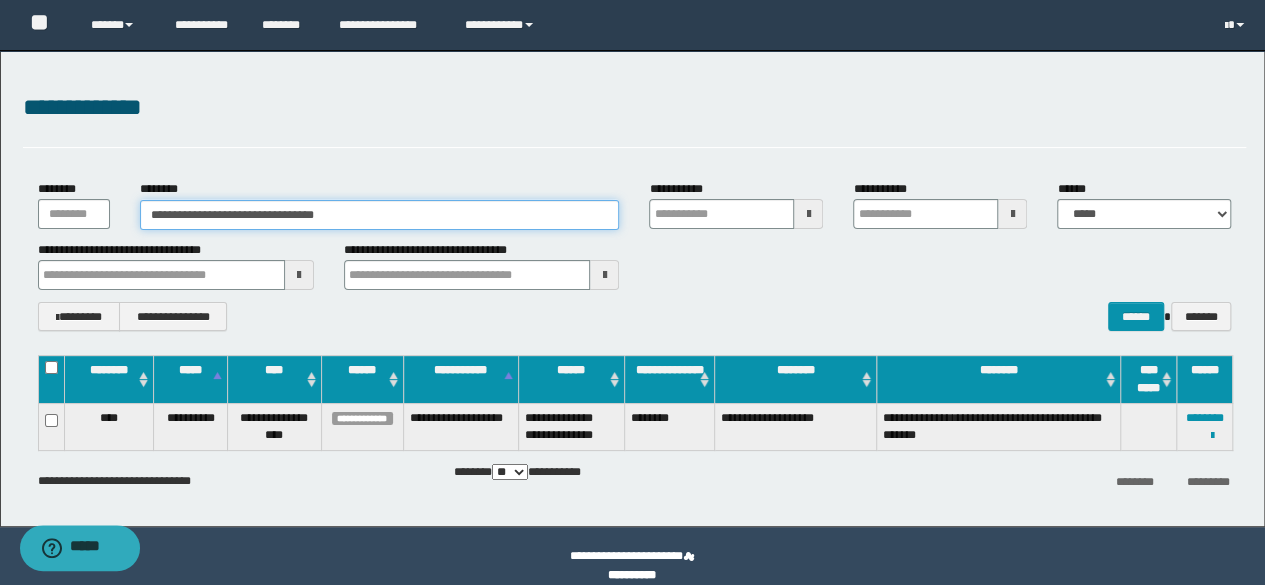 paste 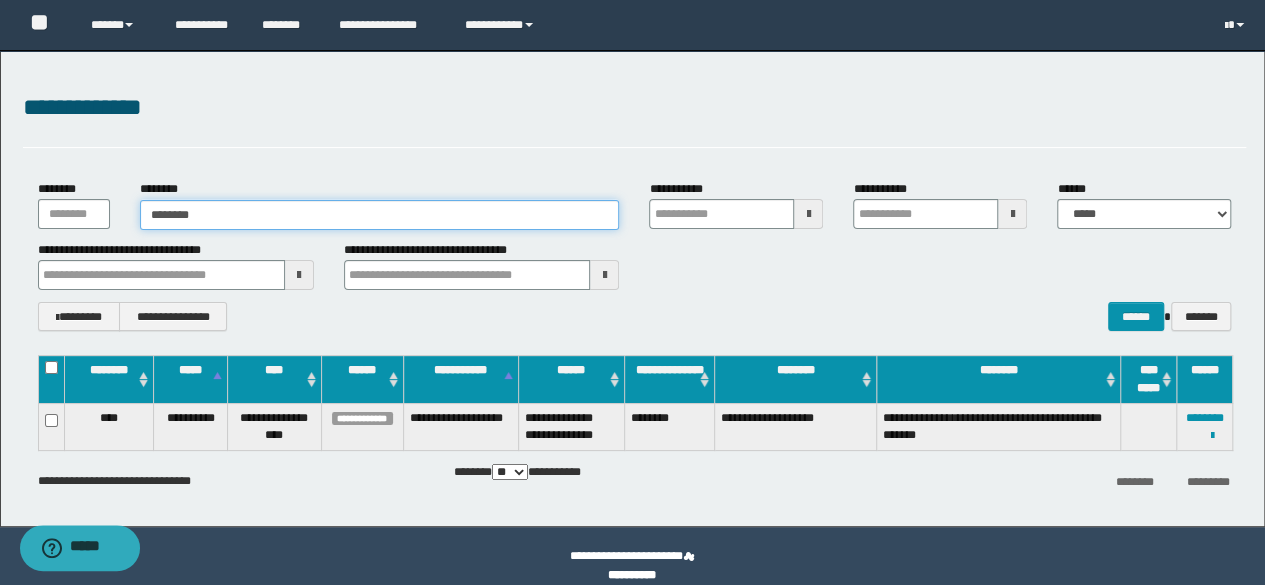 type on "********" 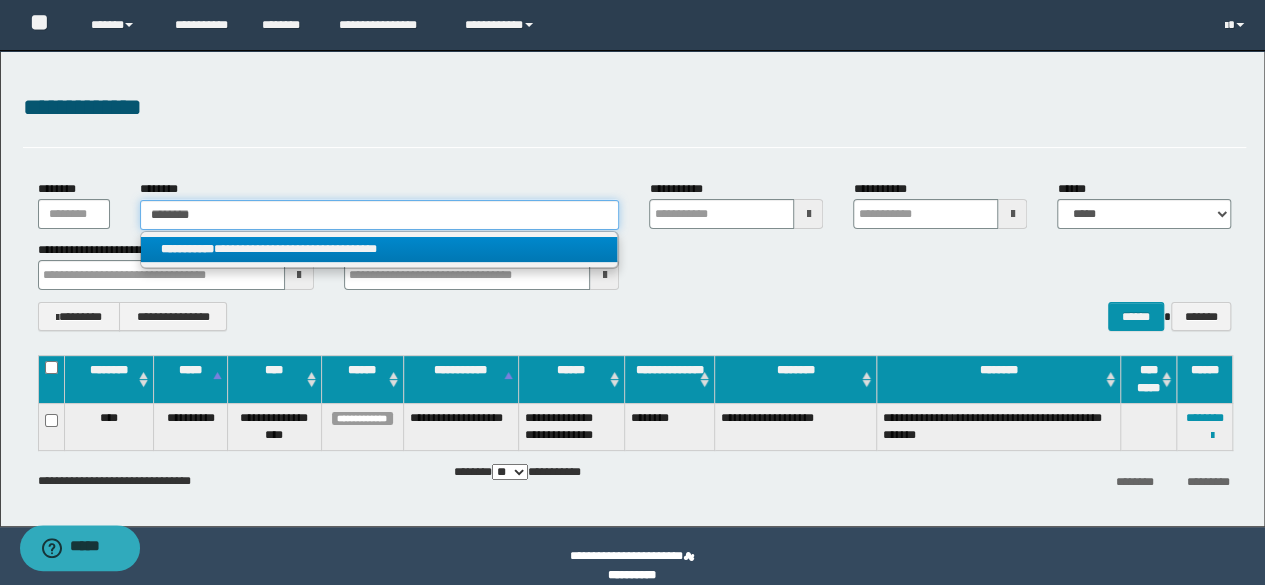 type on "********" 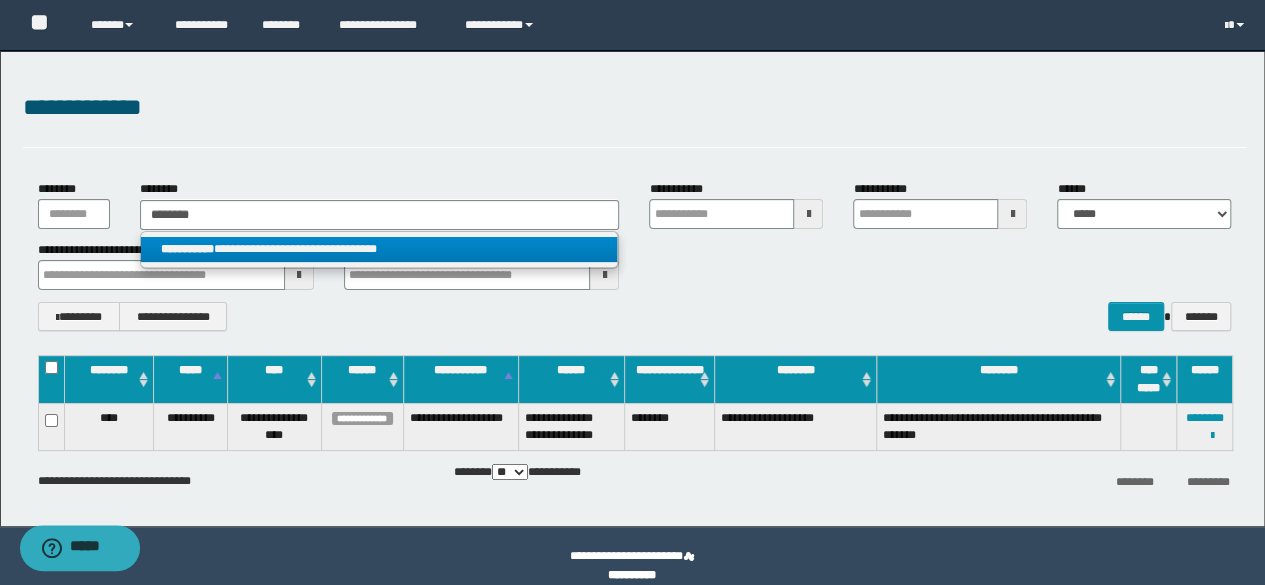 click on "**********" at bounding box center (379, 249) 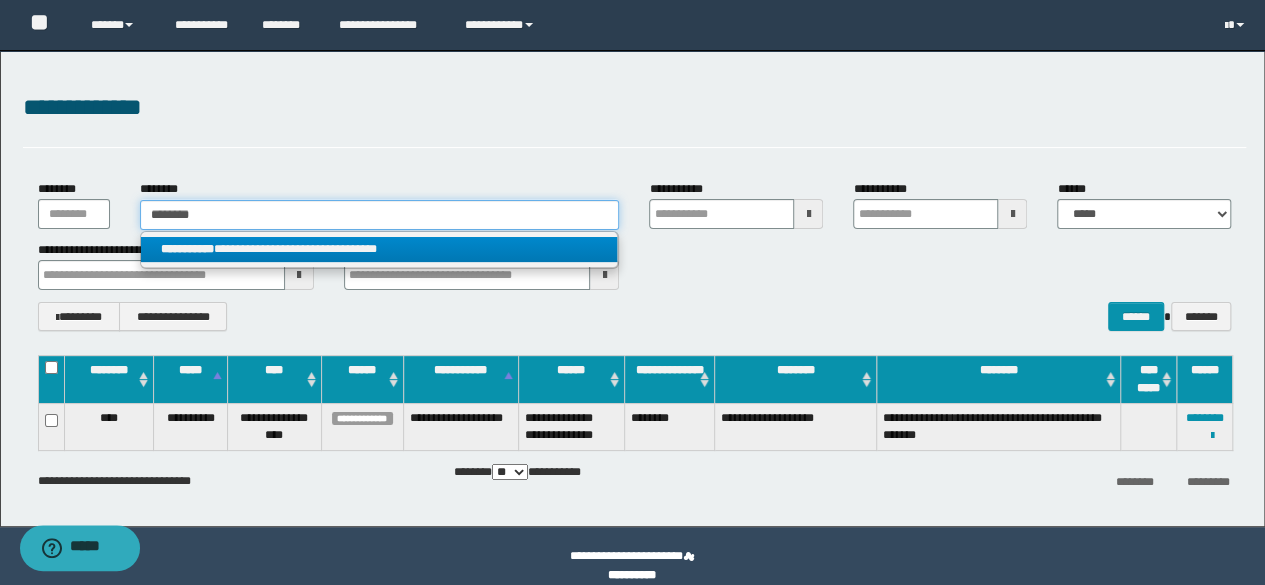 type 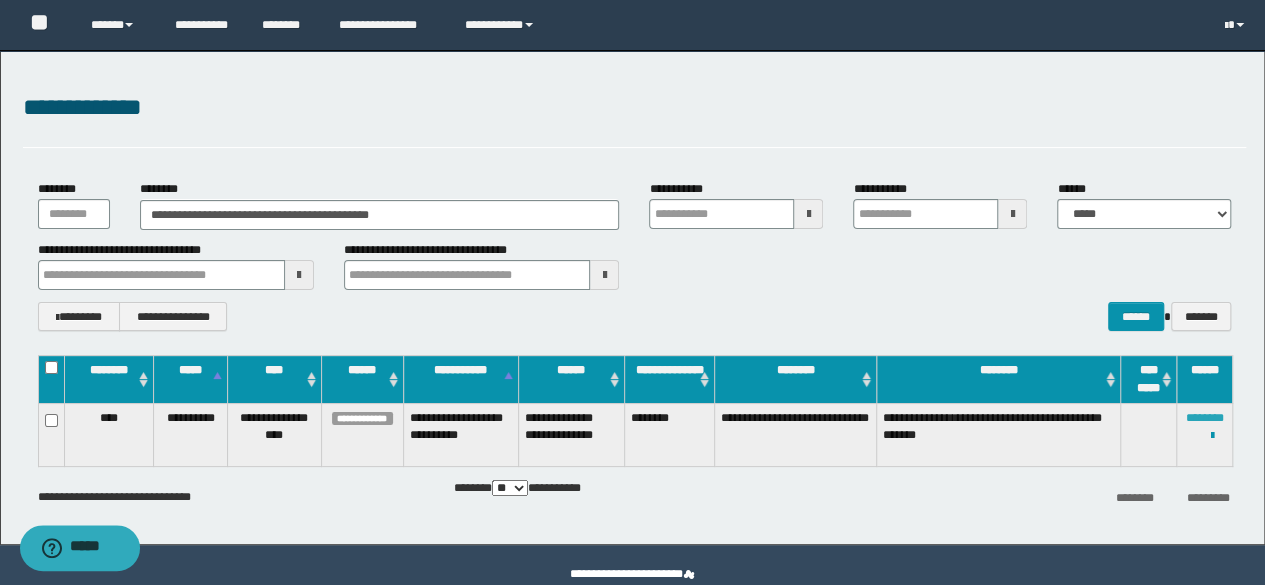 click on "********" at bounding box center (1205, 418) 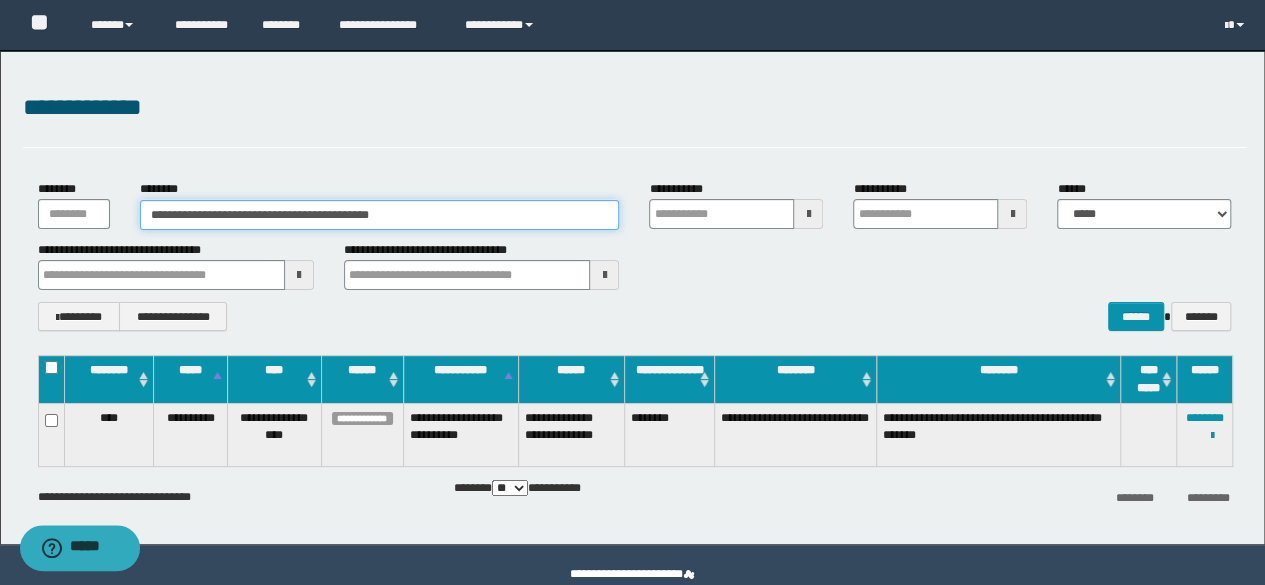 drag, startPoint x: 474, startPoint y: 221, endPoint x: 0, endPoint y: 222, distance: 474.00107 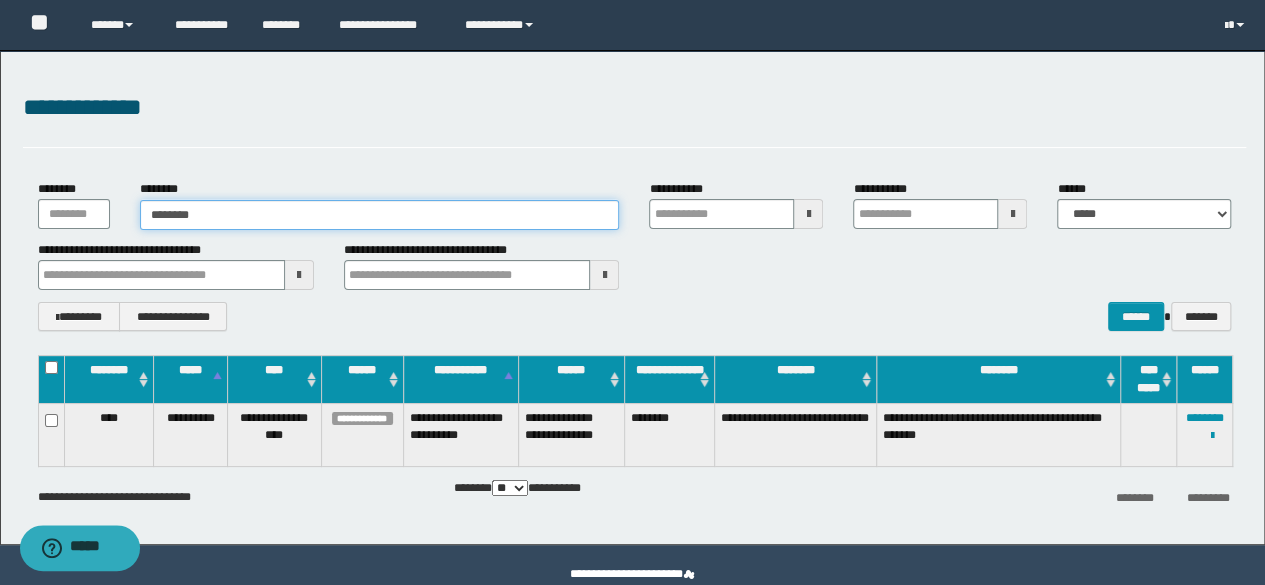 type on "********" 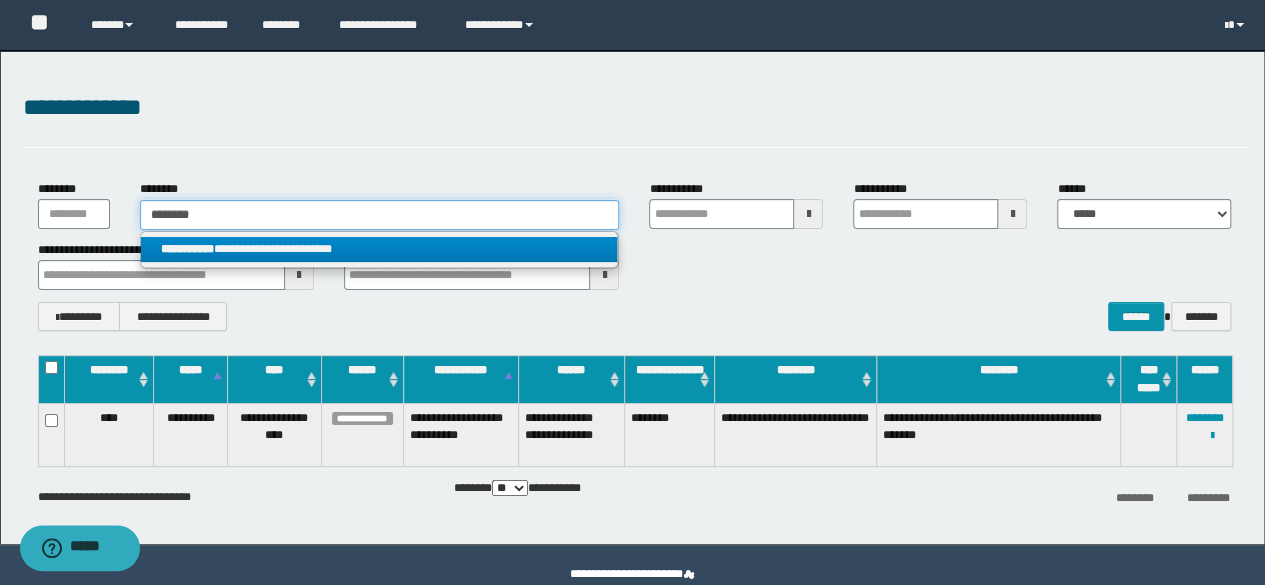 type on "********" 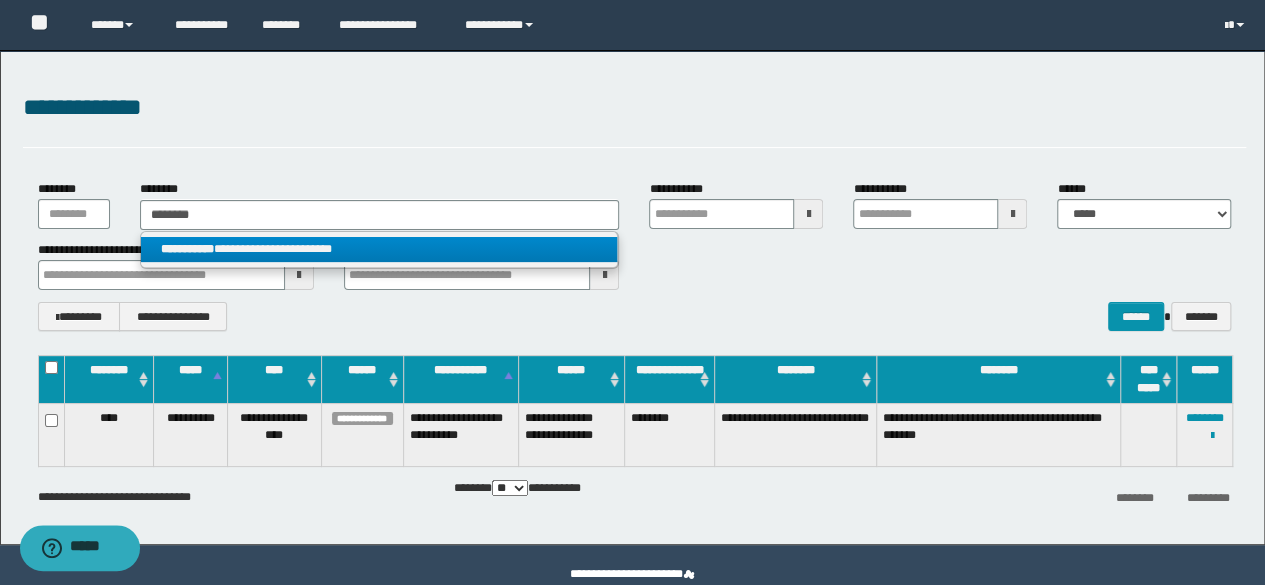 click on "**********" at bounding box center [379, 249] 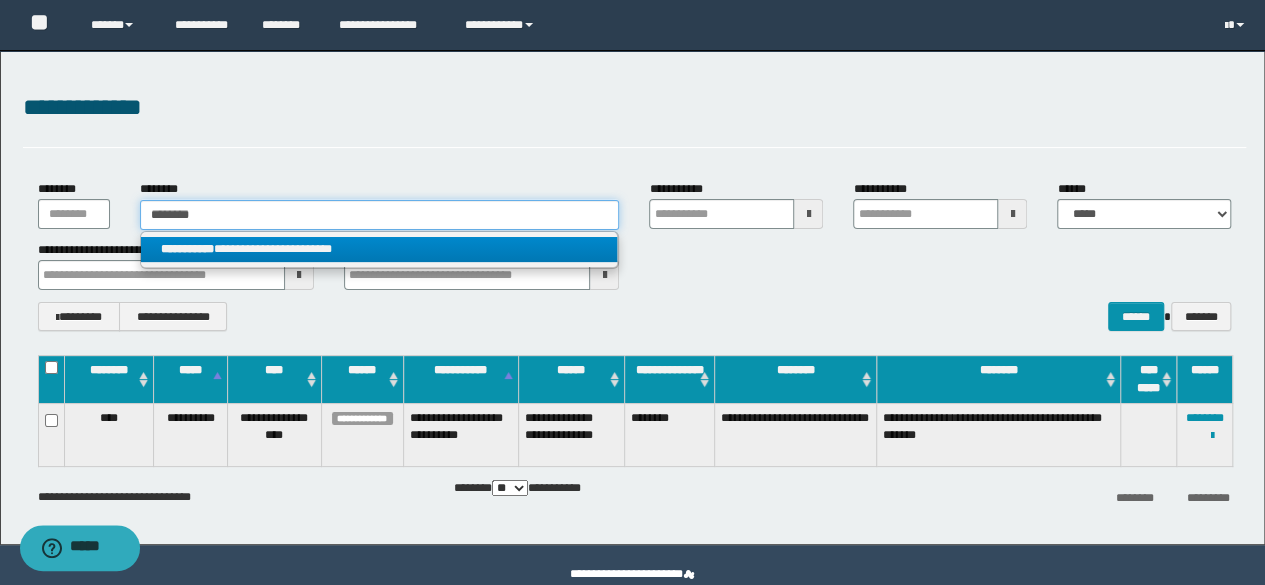 type 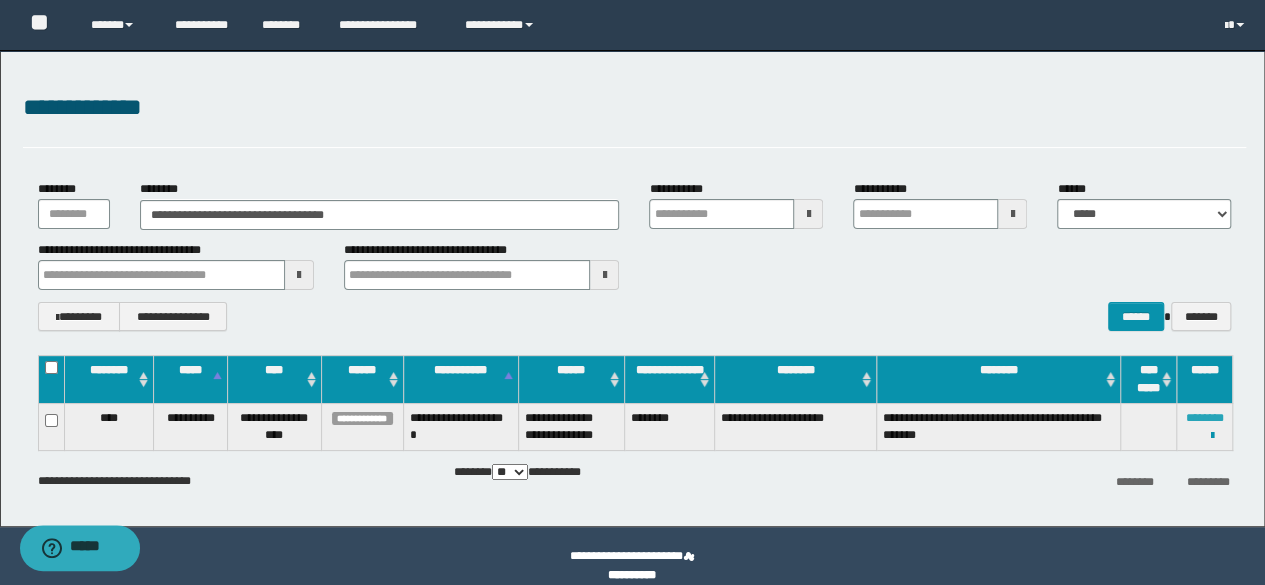 click on "********" at bounding box center (1205, 418) 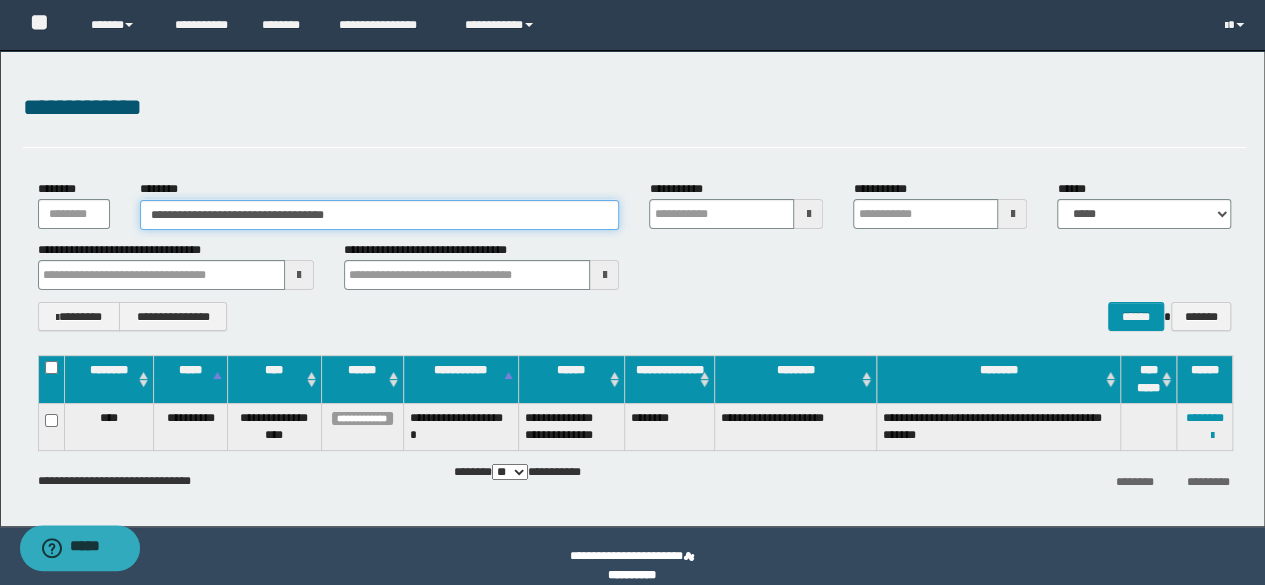 drag, startPoint x: 378, startPoint y: 225, endPoint x: 32, endPoint y: 241, distance: 346.36975 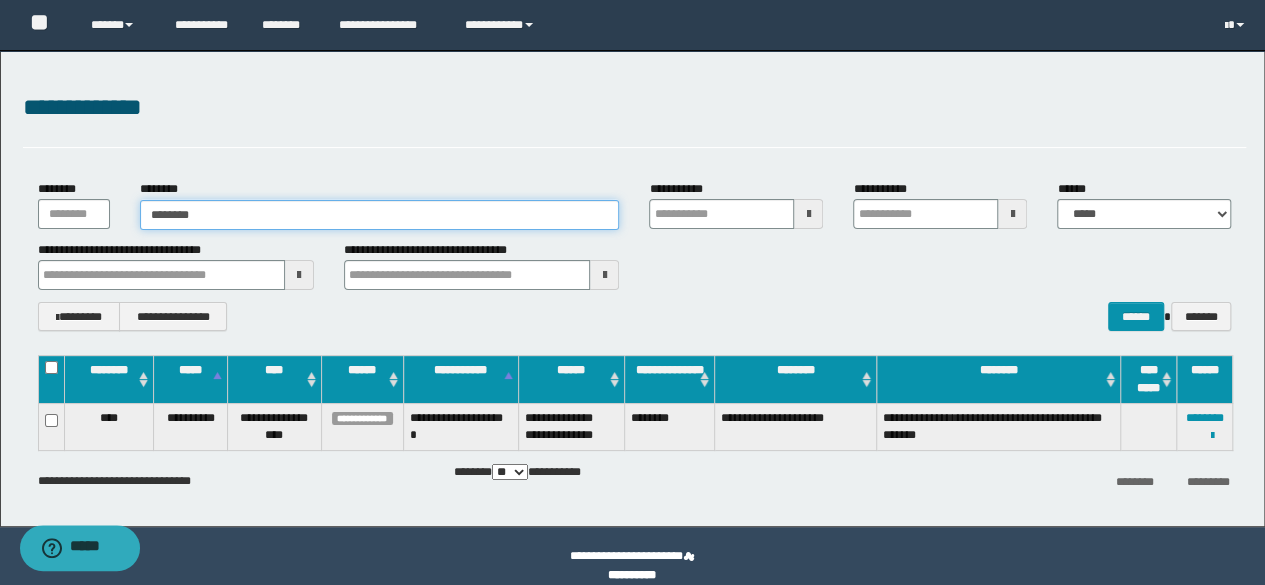 type on "********" 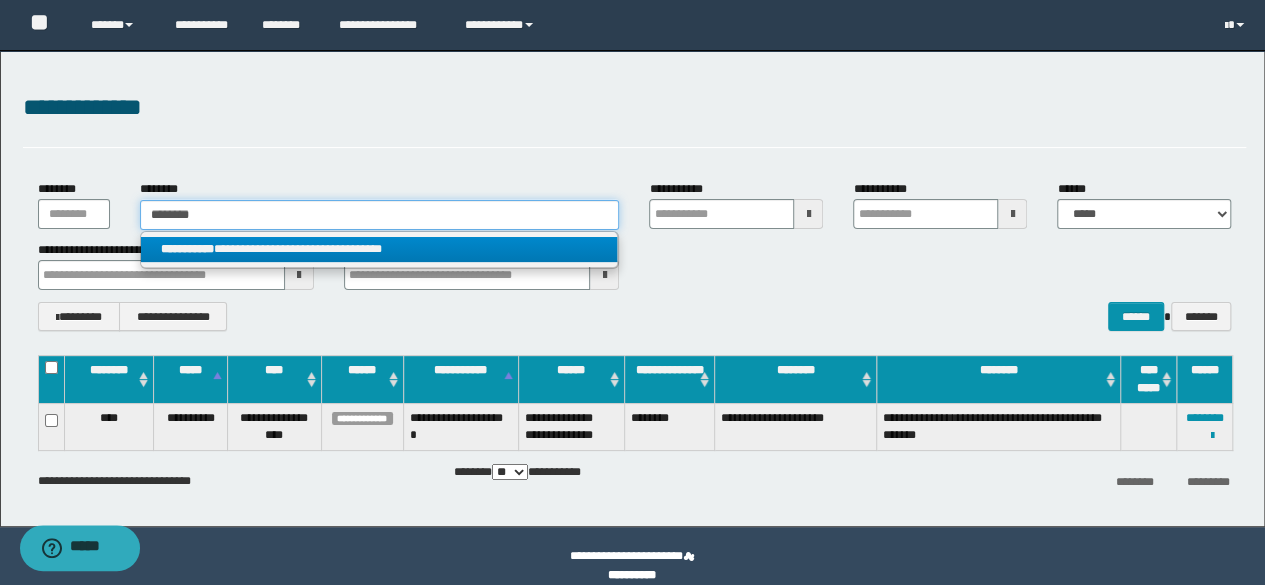 type on "********" 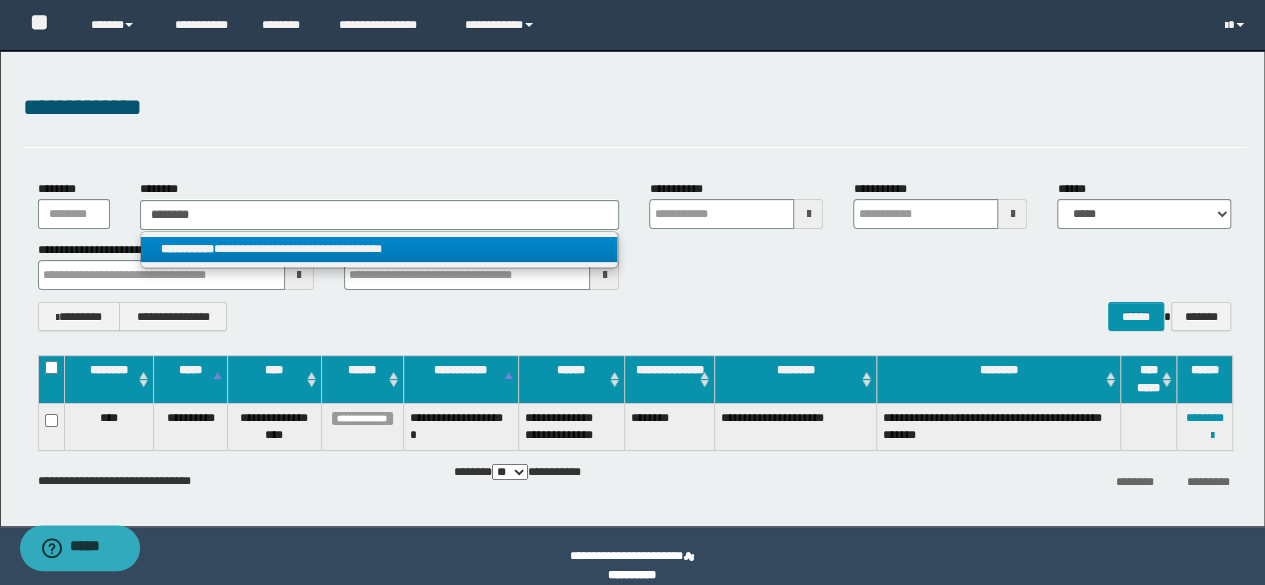 click on "**********" at bounding box center (379, 249) 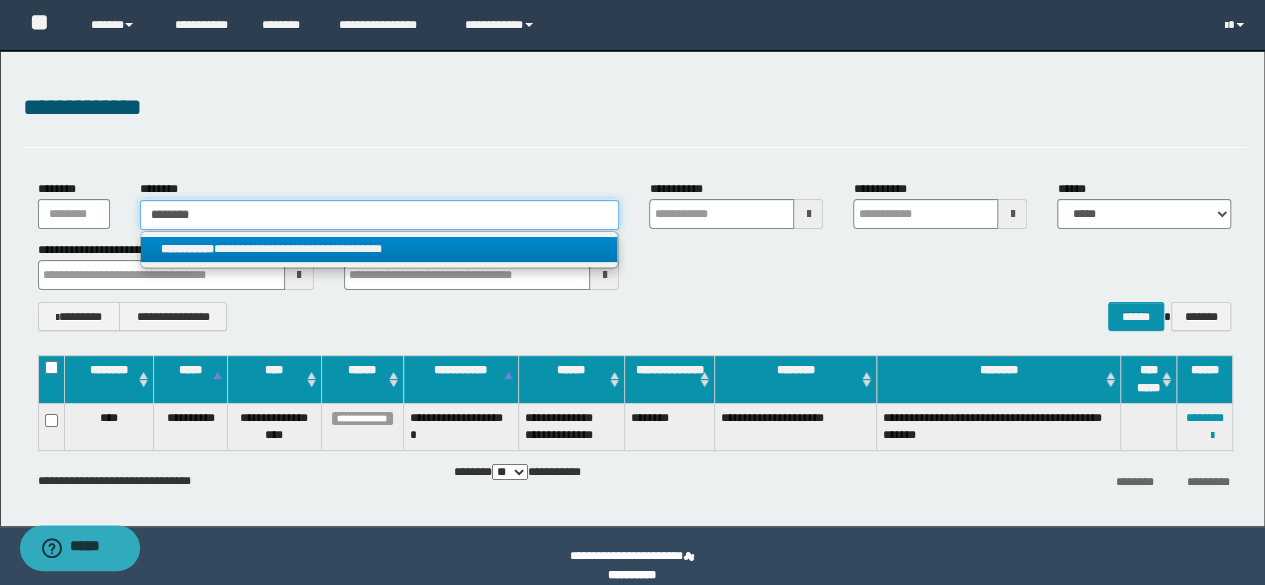 type 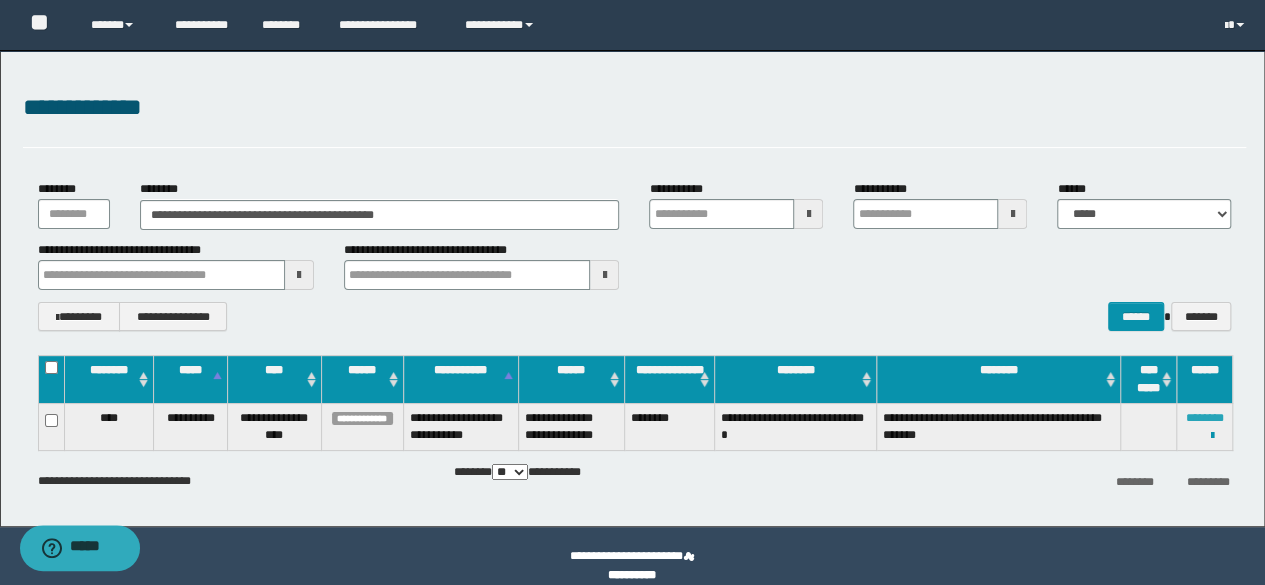 click on "********" at bounding box center [1205, 418] 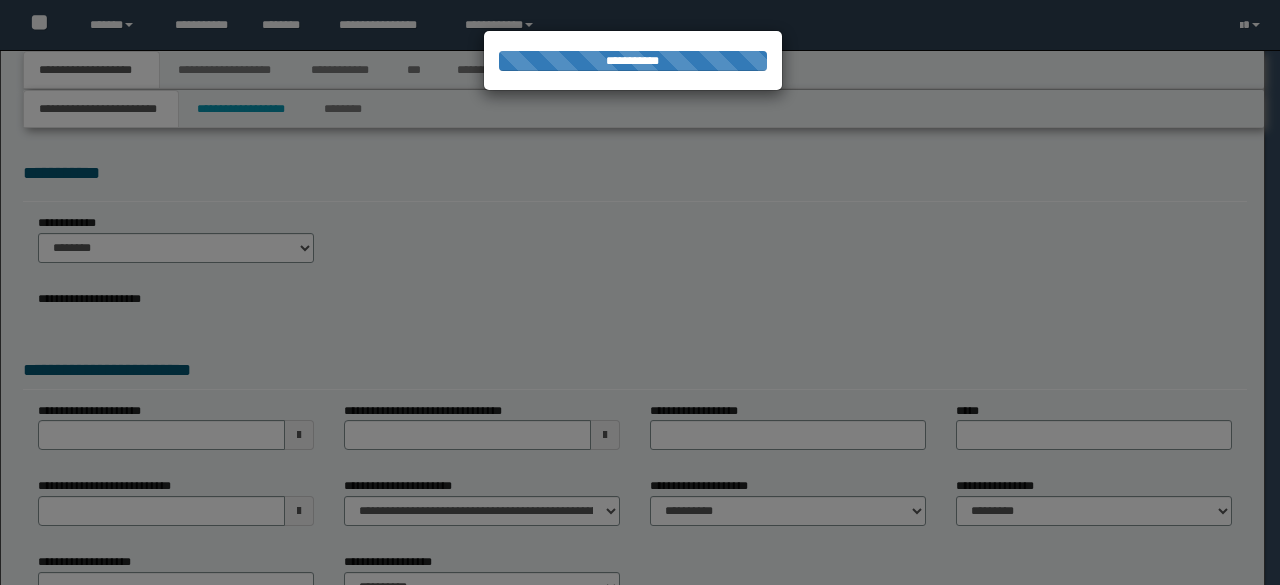 scroll, scrollTop: 0, scrollLeft: 0, axis: both 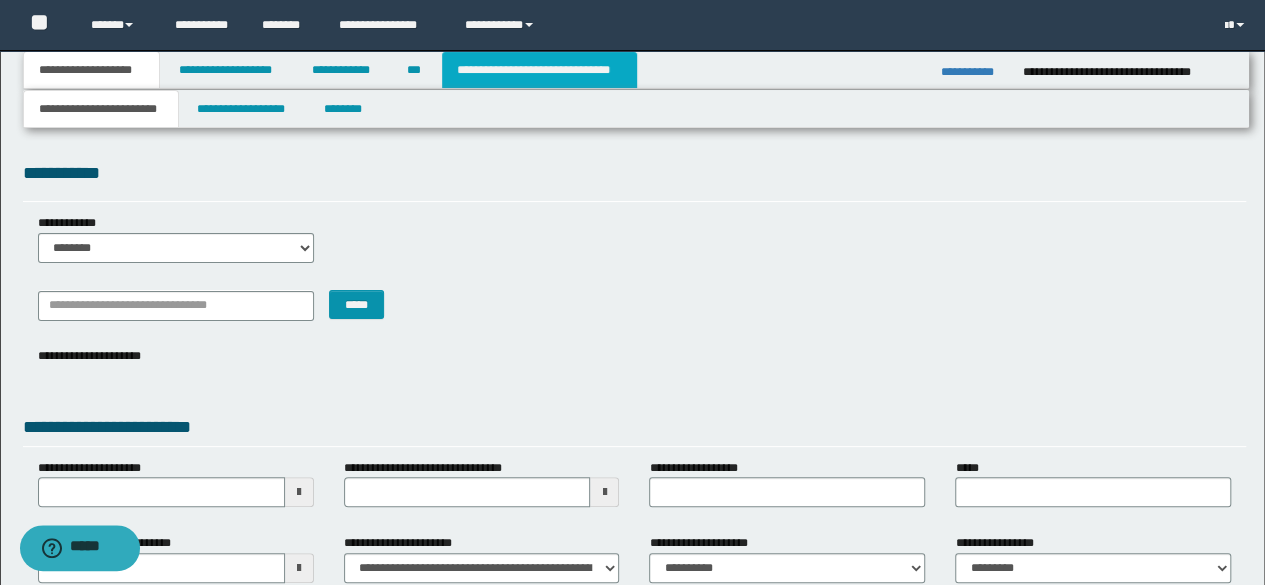 click on "**********" at bounding box center [539, 70] 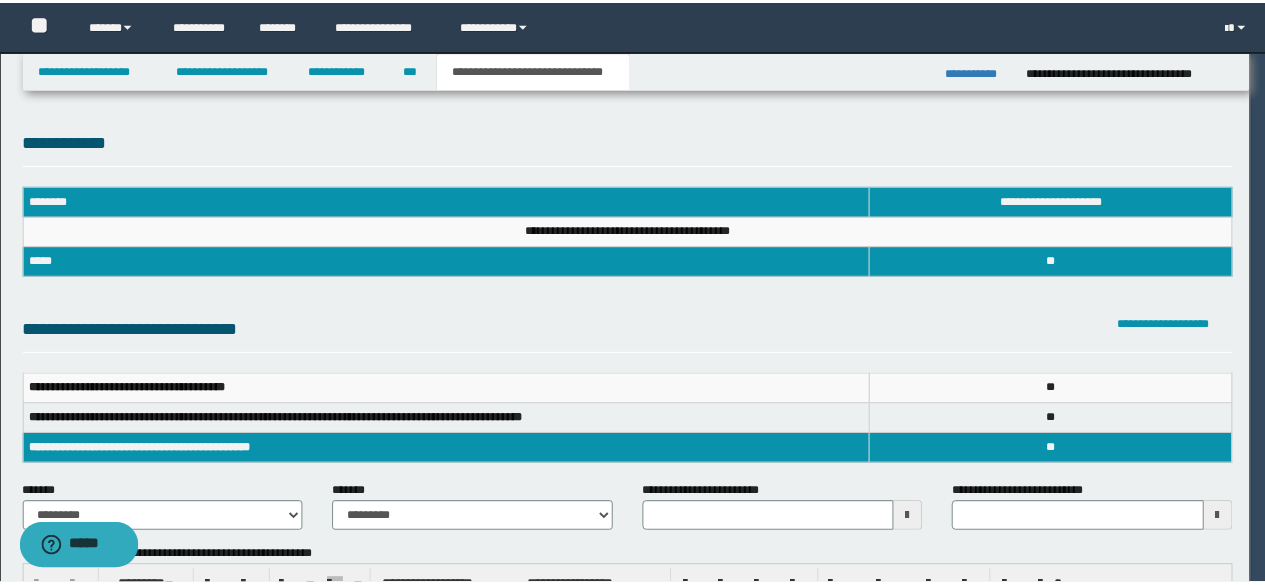scroll, scrollTop: 0, scrollLeft: 0, axis: both 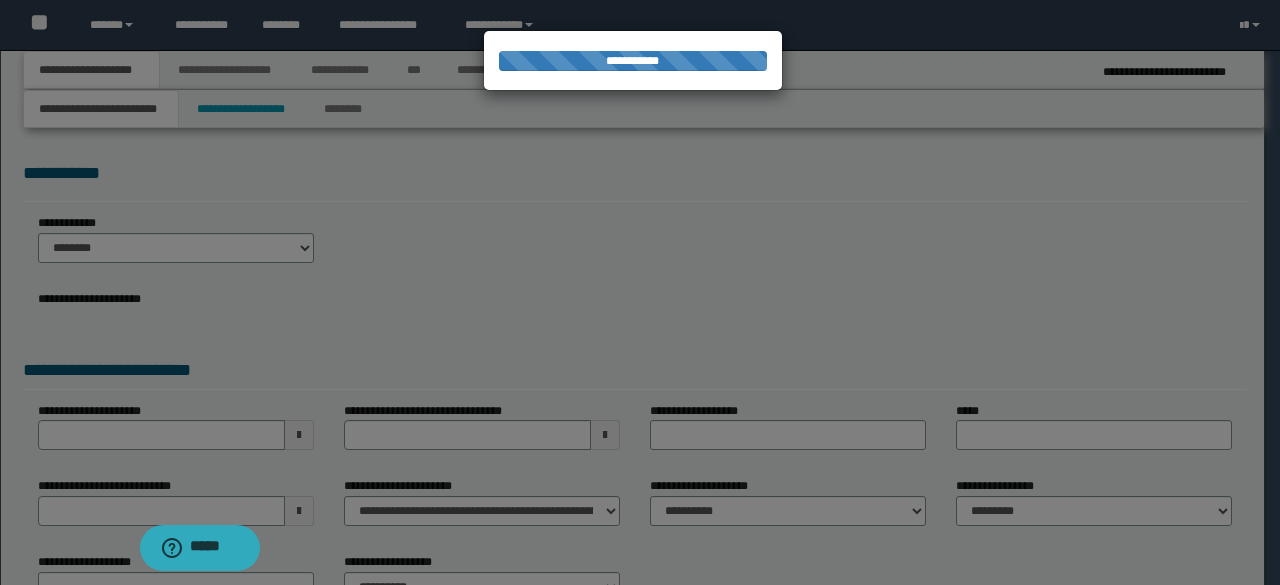 select on "*" 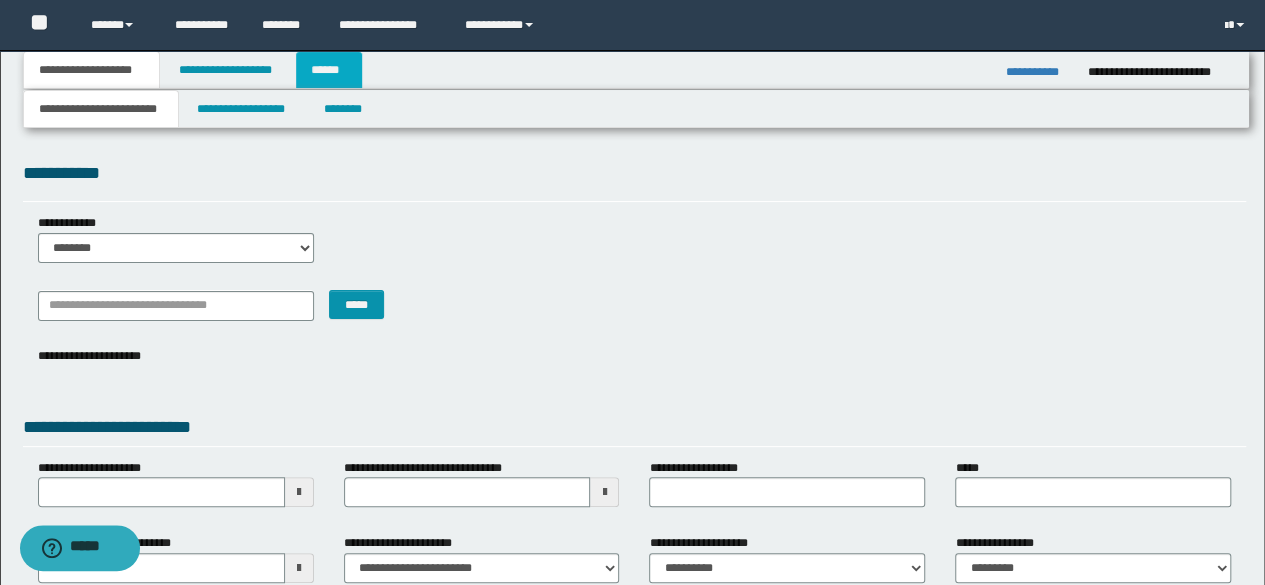 click on "******" at bounding box center [329, 70] 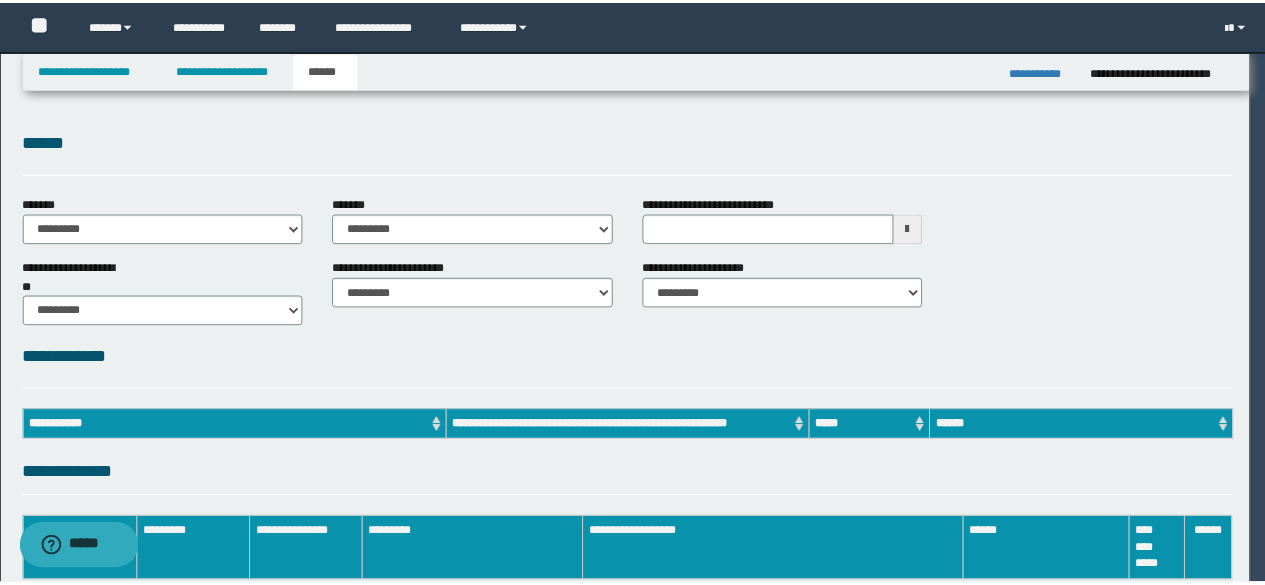 scroll, scrollTop: 0, scrollLeft: 0, axis: both 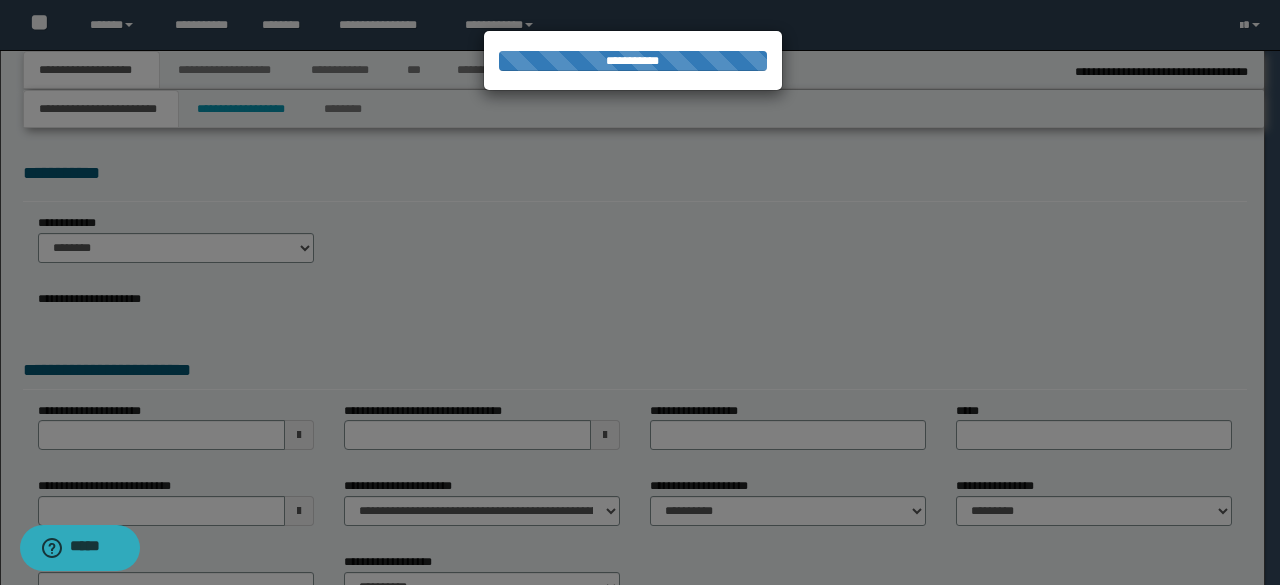 select on "*" 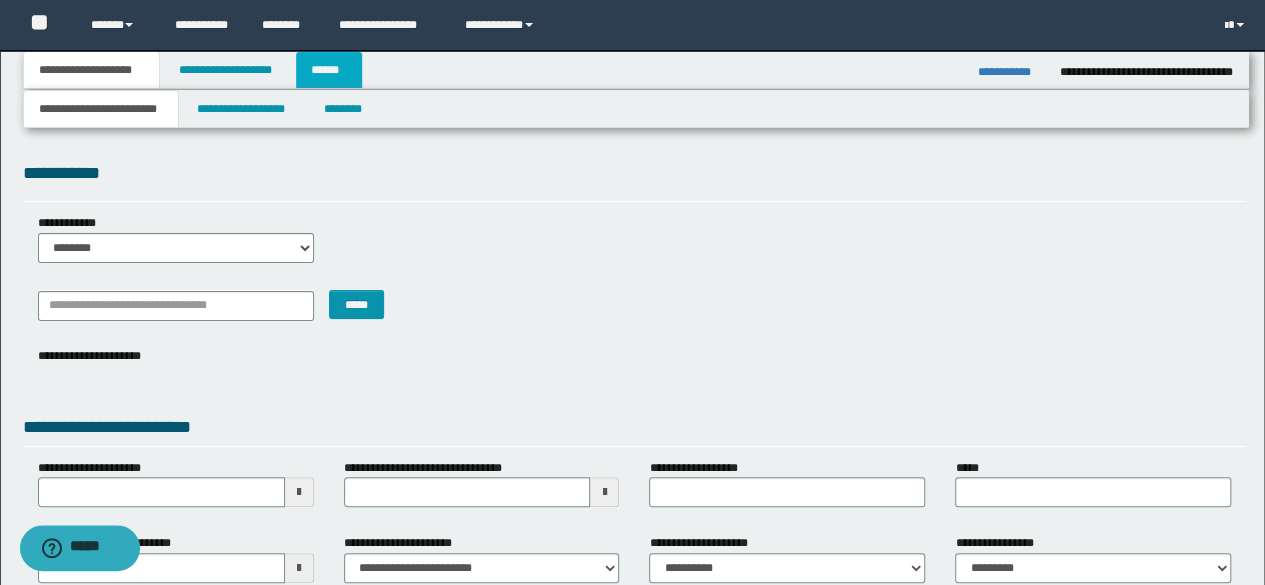 click on "******" at bounding box center (329, 70) 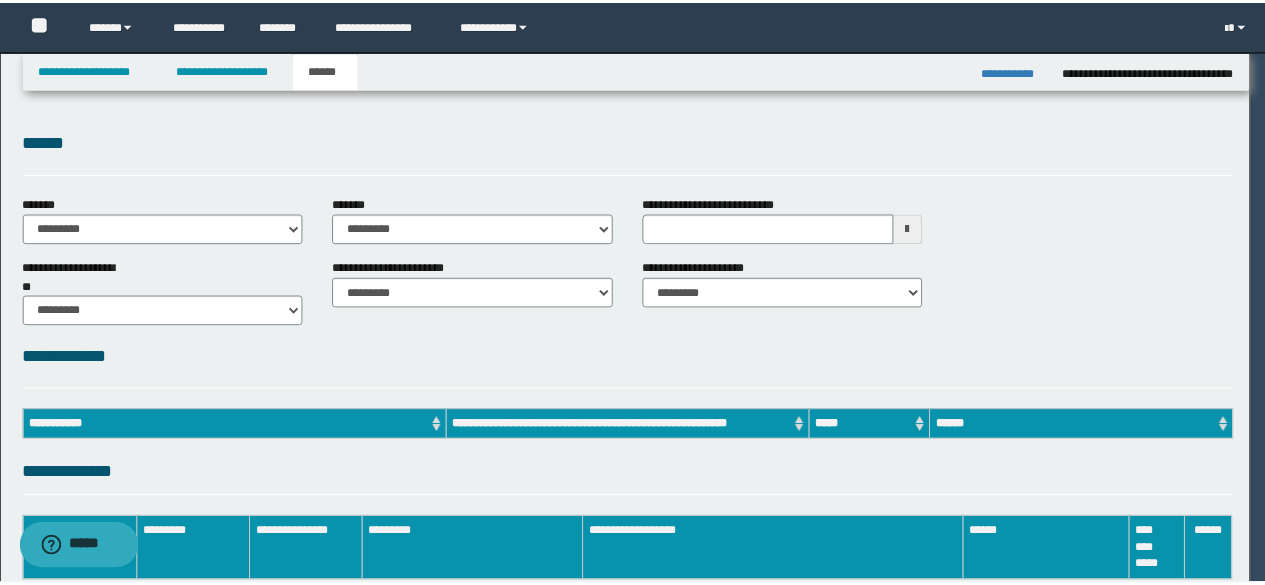 scroll, scrollTop: 0, scrollLeft: 0, axis: both 